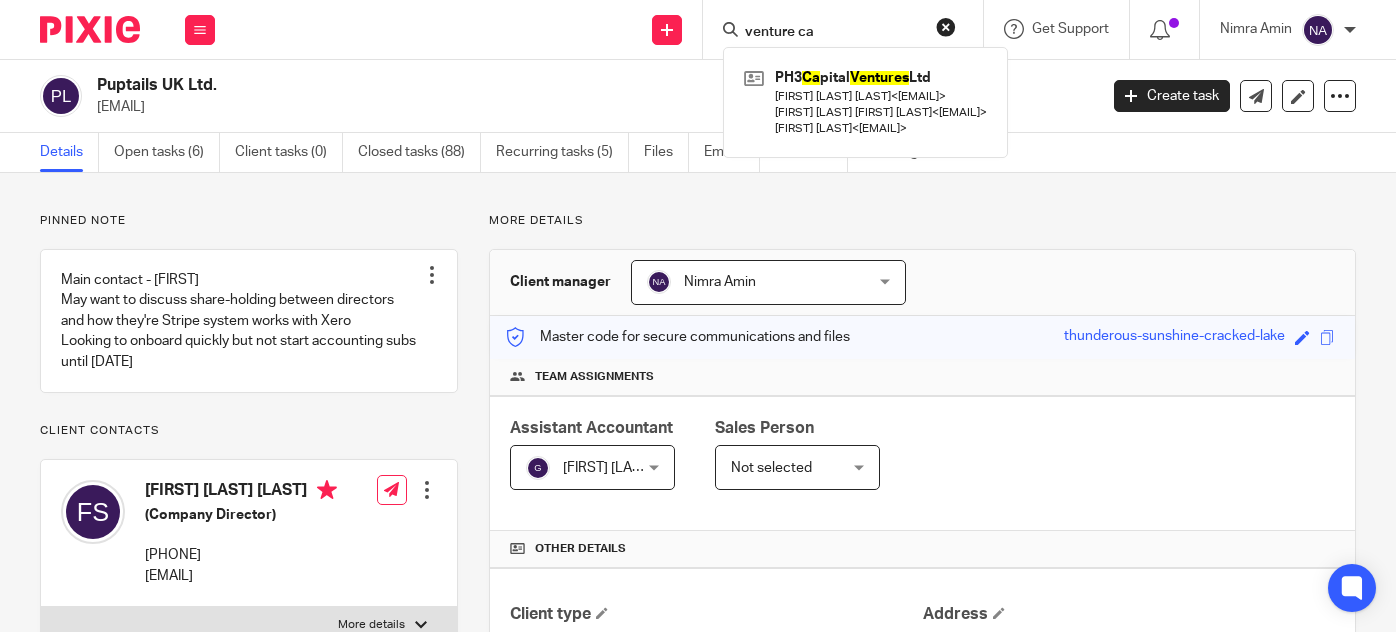 scroll, scrollTop: 0, scrollLeft: 0, axis: both 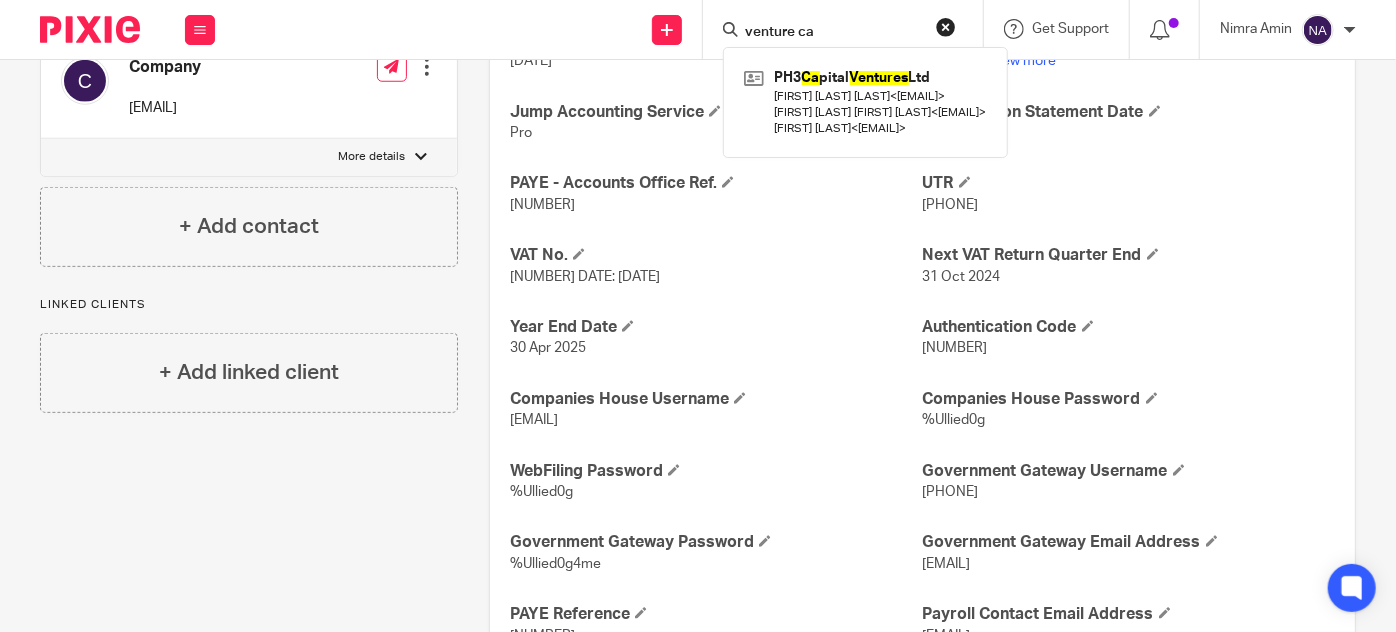 click on "venture ca" at bounding box center (833, 33) 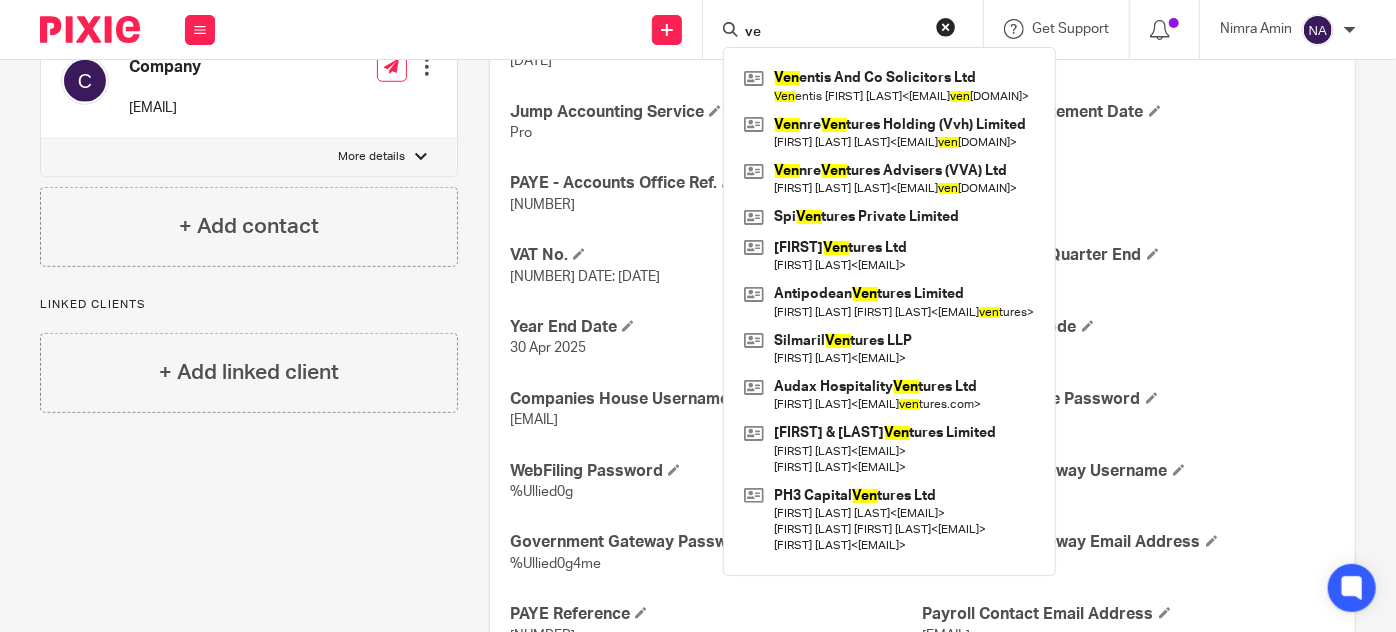type on "v" 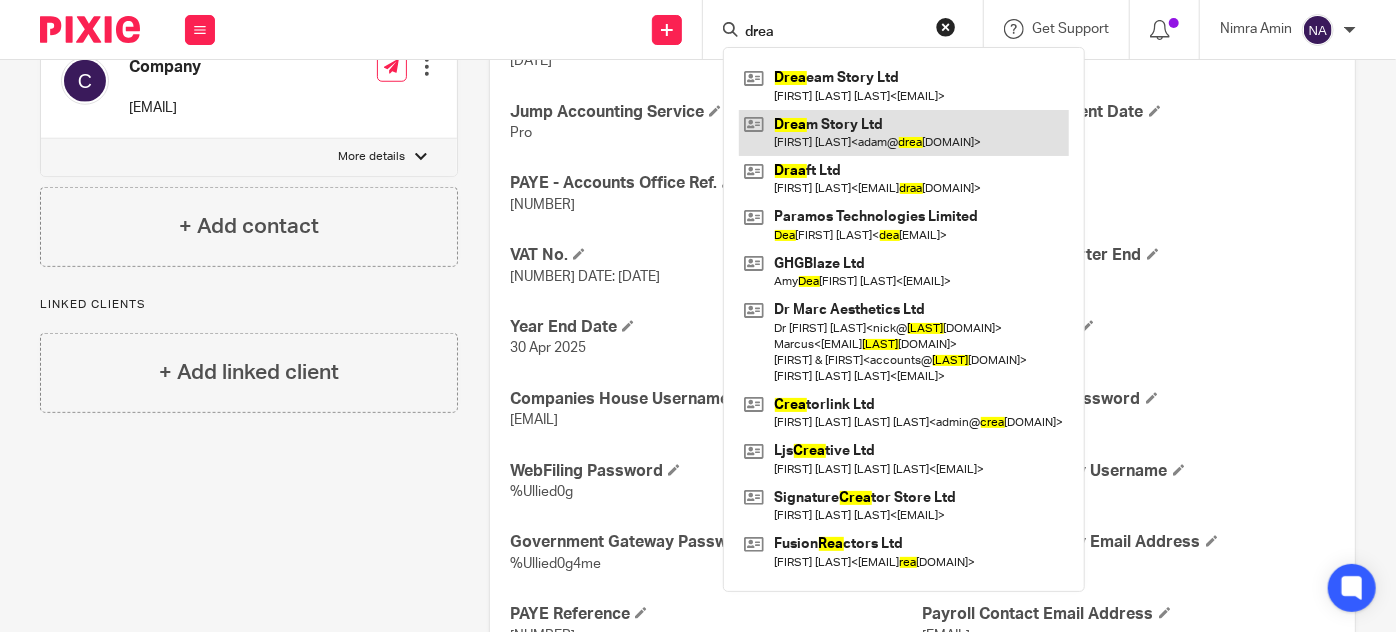 type on "drea" 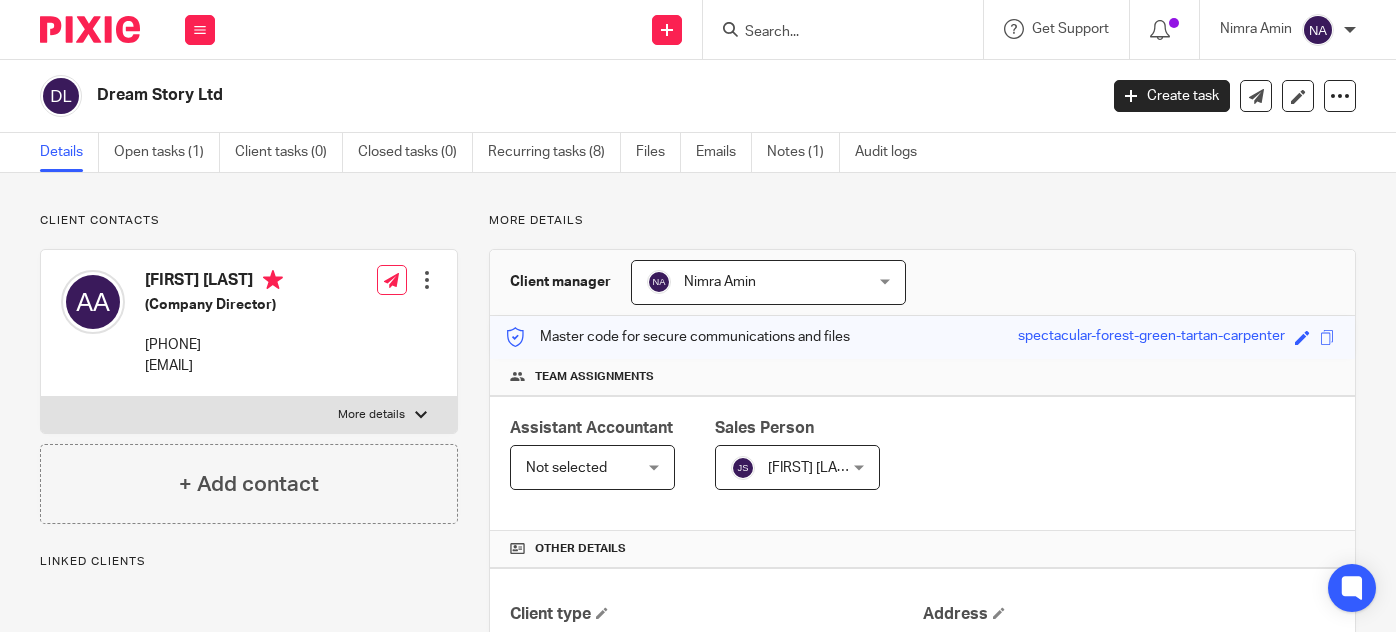 scroll, scrollTop: 0, scrollLeft: 0, axis: both 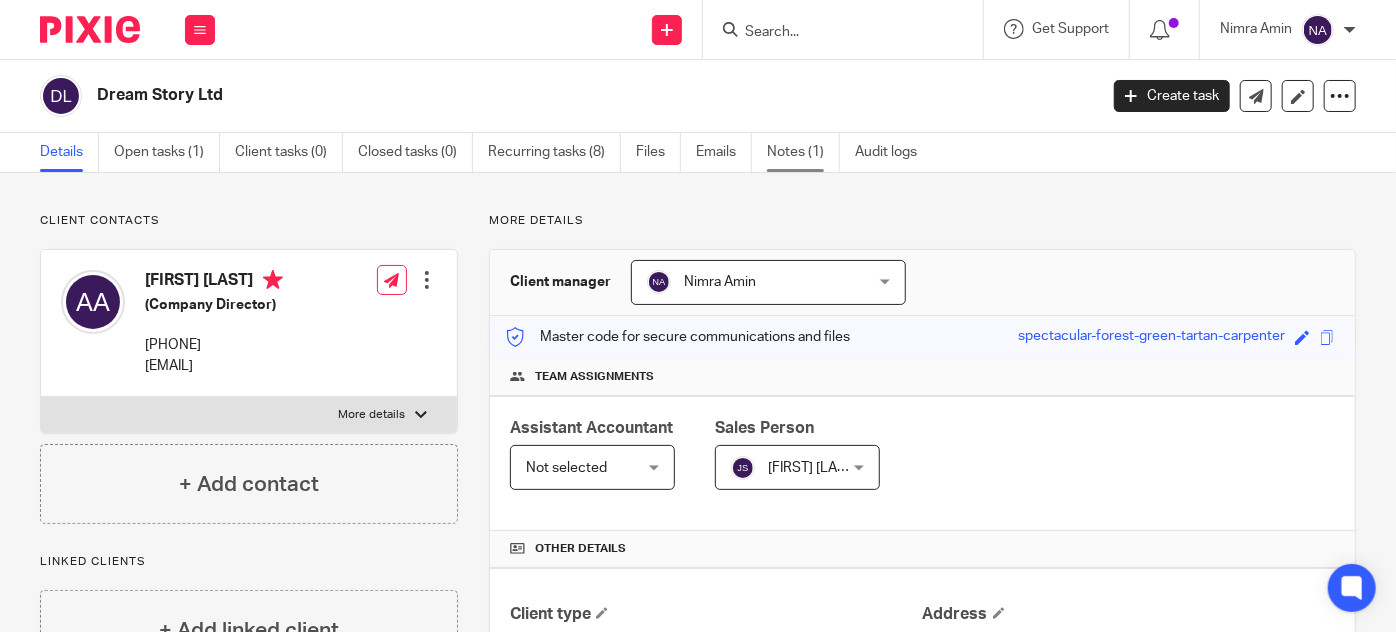 click on "Notes (1)" at bounding box center (803, 152) 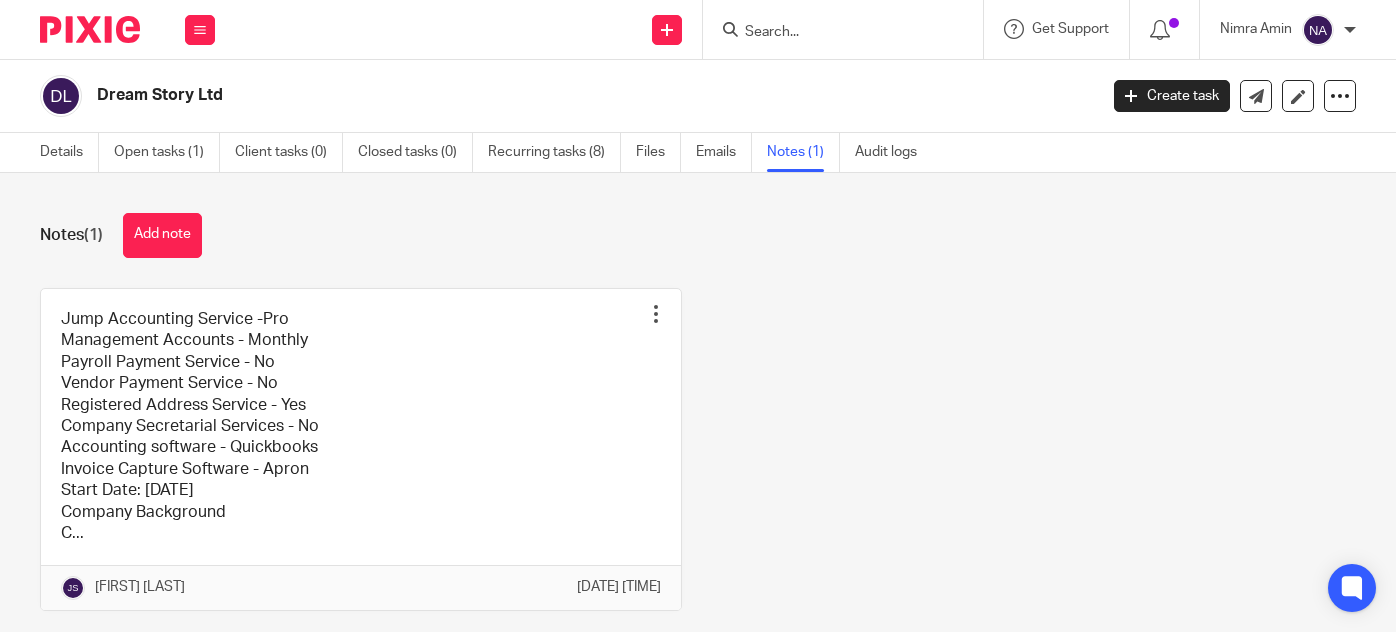 scroll, scrollTop: 0, scrollLeft: 0, axis: both 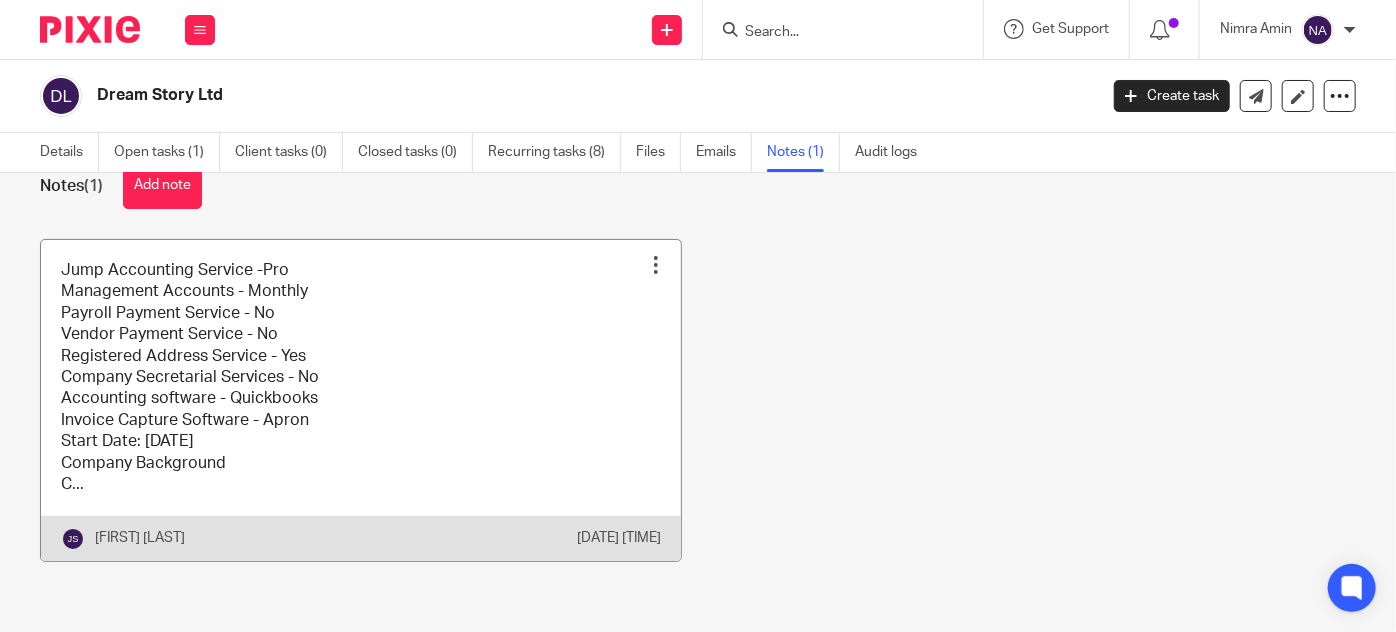 click at bounding box center (361, 400) 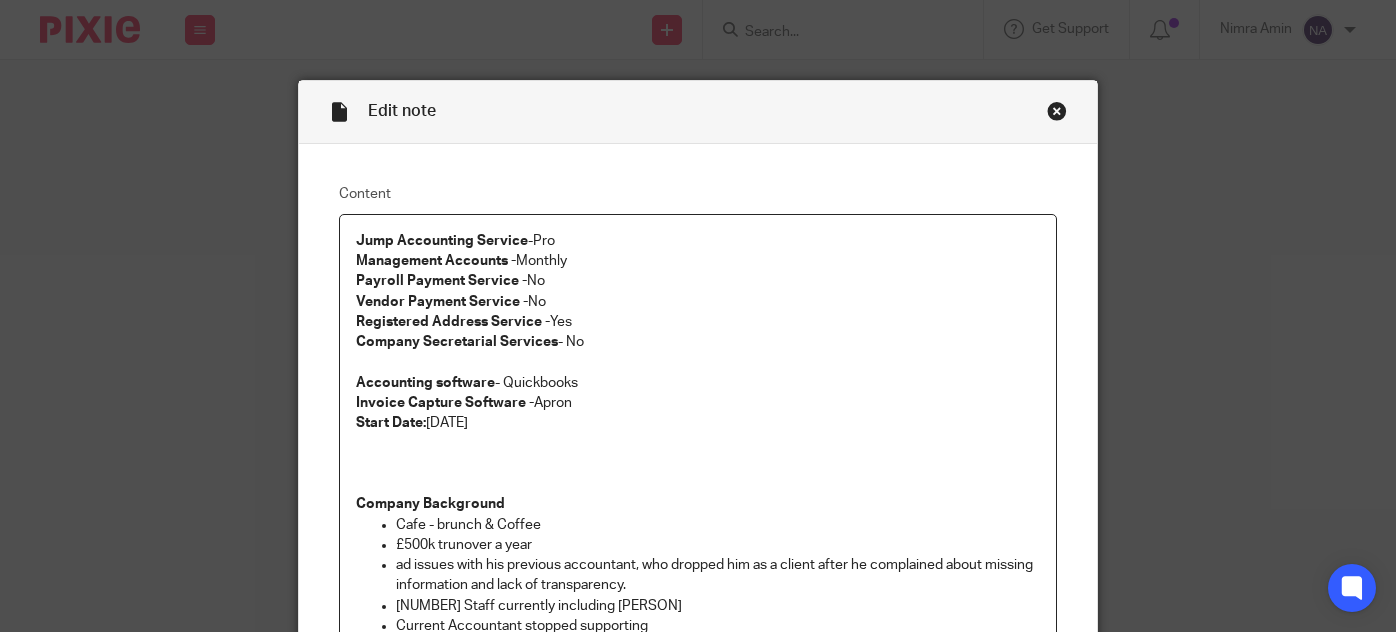 scroll, scrollTop: 0, scrollLeft: 0, axis: both 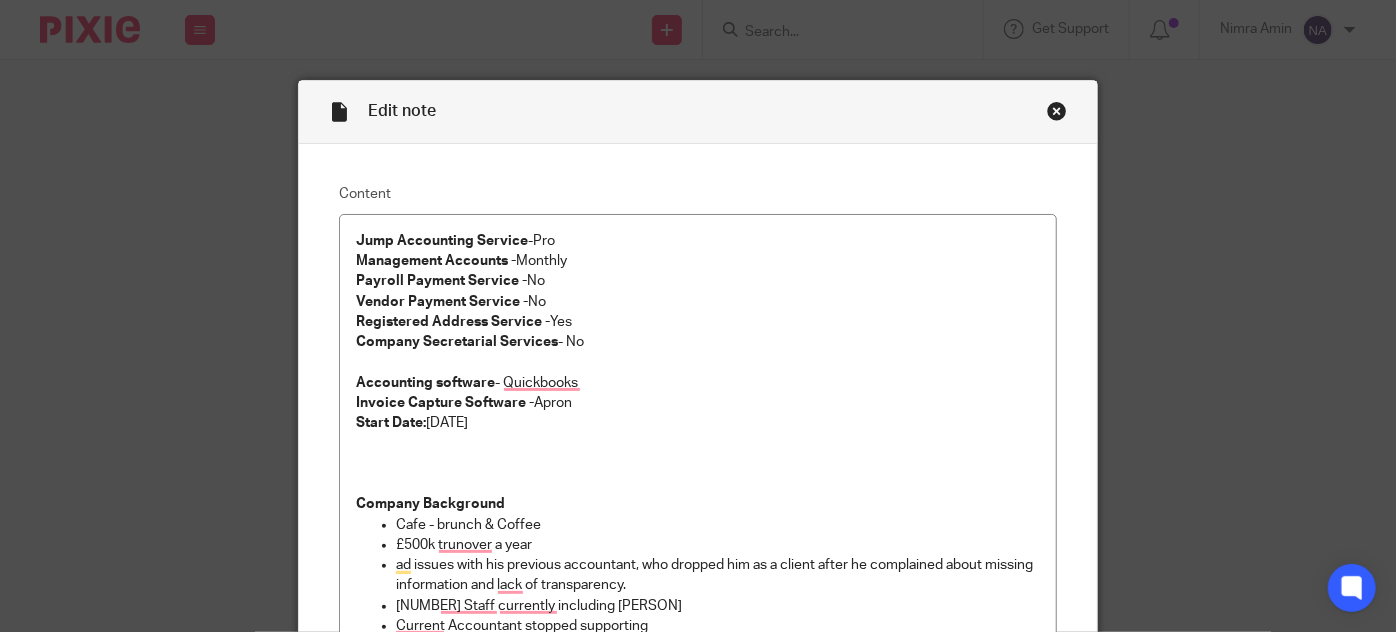 click on "Edit note
Content   Jump Accounting Service  -Pro Management Accounts -  Monthly Payroll Payment Service -  No Vendor Payment Service -  No Registered Address Service -  Yes Company Secretarial Services  - No Accounting software  - Quickbooks Invoice Capture Software -  Apron Start Date:  01/08/2025 Company Background Cafe - brunch & Coffee £500k trunover a year ad issues with his previous accountant, who dropped him as a client after he complained about missing information and lack of transparency. 9 Staff currently including Adam Current Accountant stopped supporting Adam would like more support (P&L etc) - Monthly management accoutns required Uses Brightpay for payroll Needs PTR for himself Square is the till system he uses X Actions Required Monthly Management Accounts X X Year End & Companies House Link April https://find-and-update.company-information.service.gov.uk/company/14787838 Outstanding Year End Accounts -  No Yes" at bounding box center [698, 316] 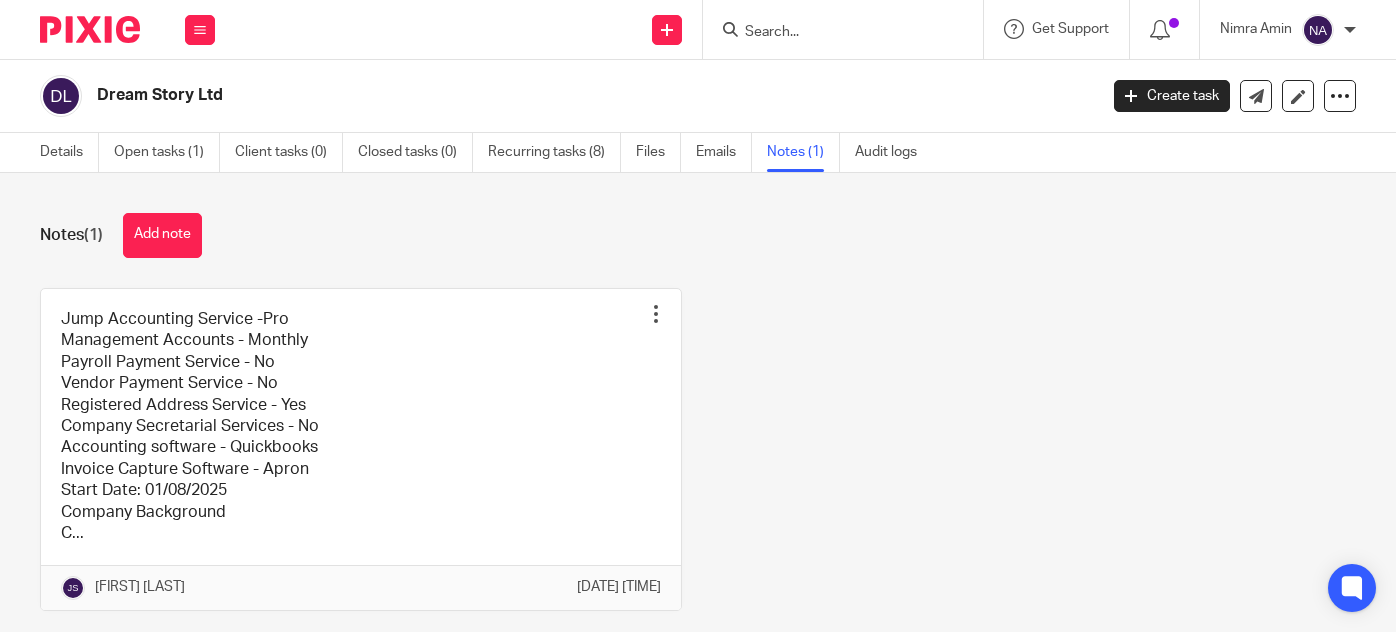 scroll, scrollTop: 0, scrollLeft: 0, axis: both 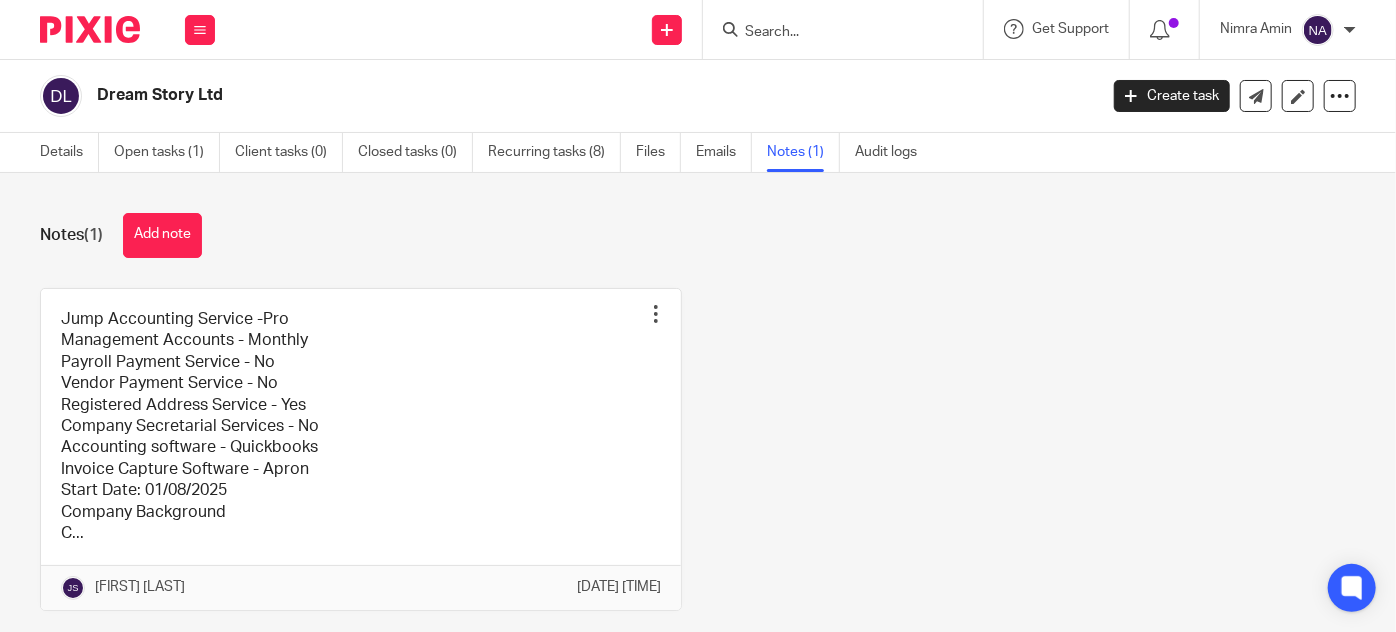 click at bounding box center (833, 33) 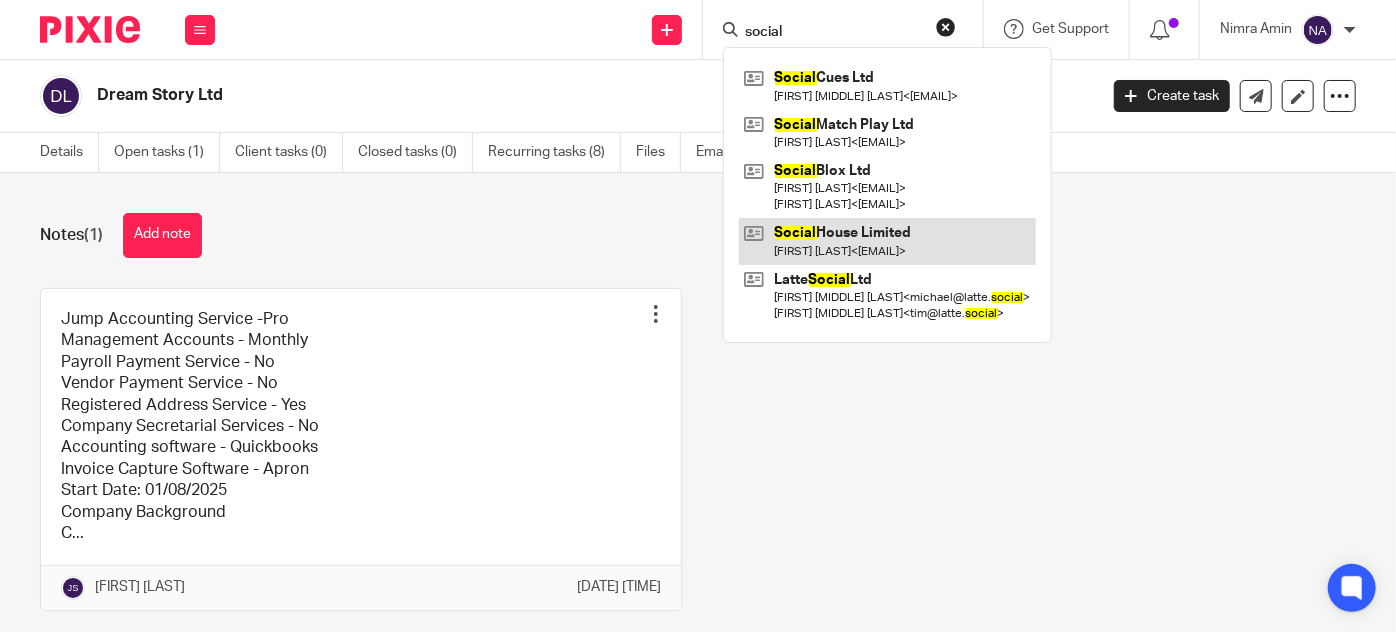 type on "social" 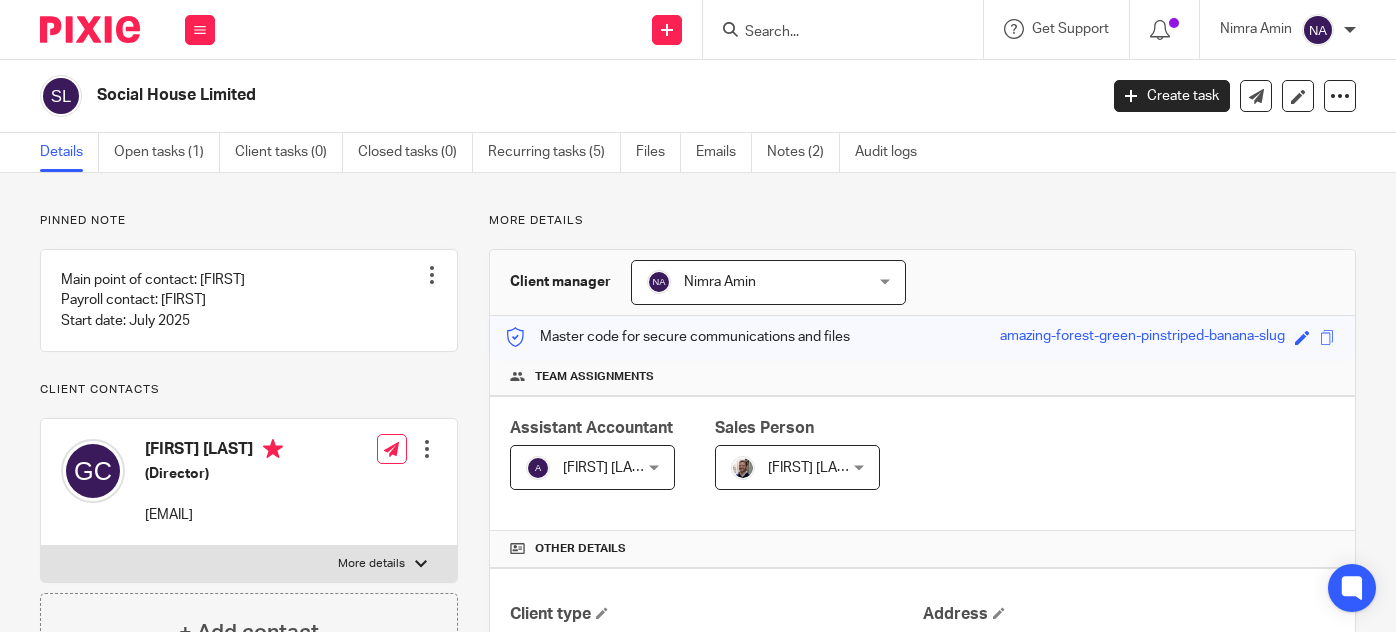 scroll, scrollTop: 0, scrollLeft: 0, axis: both 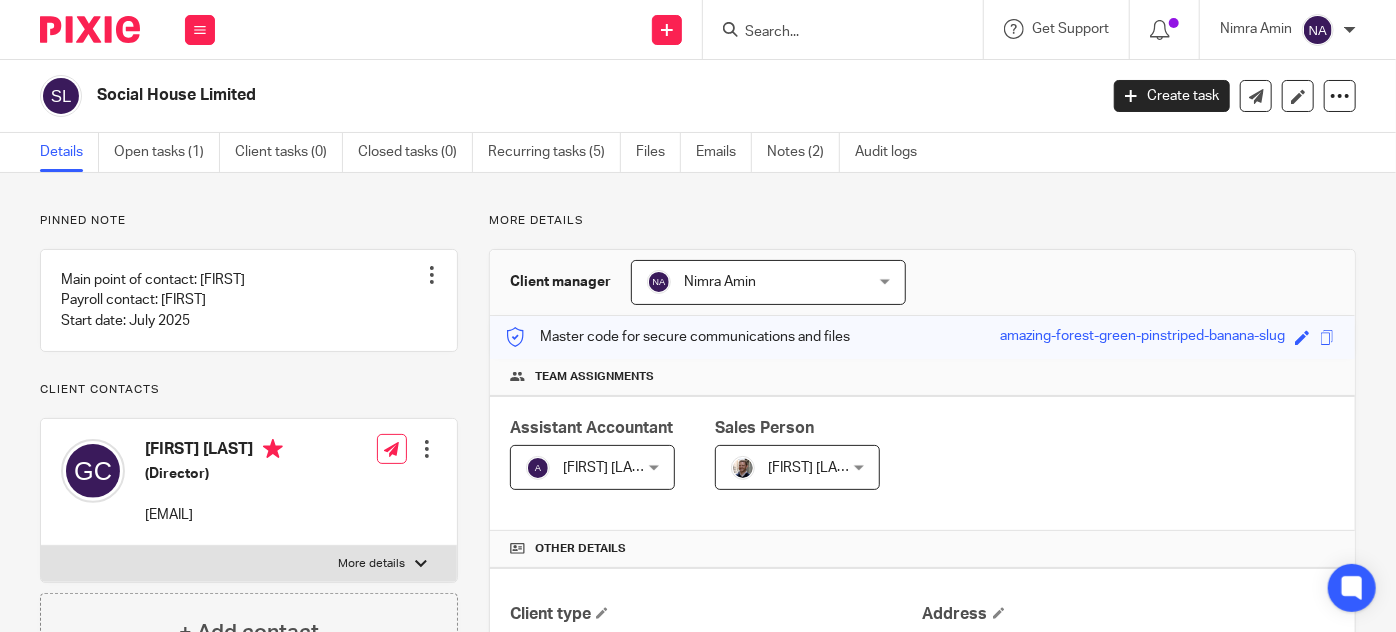 click at bounding box center [833, 33] 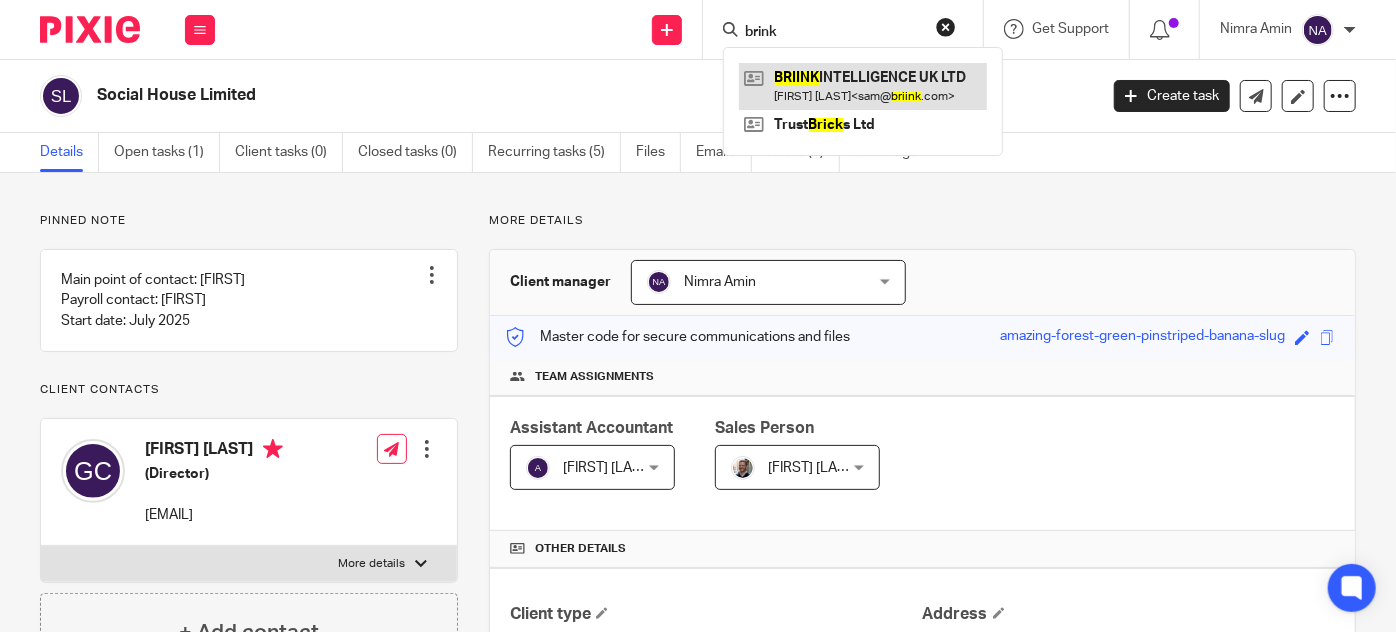 type on "brink" 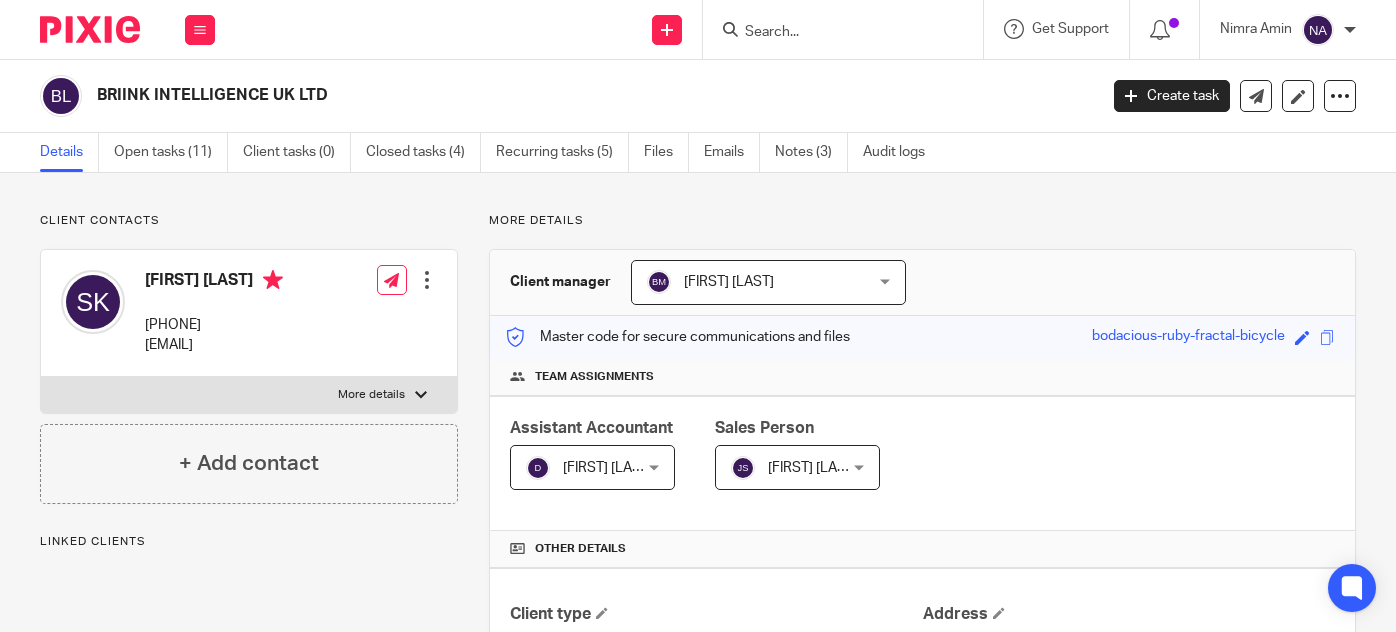 scroll, scrollTop: 0, scrollLeft: 0, axis: both 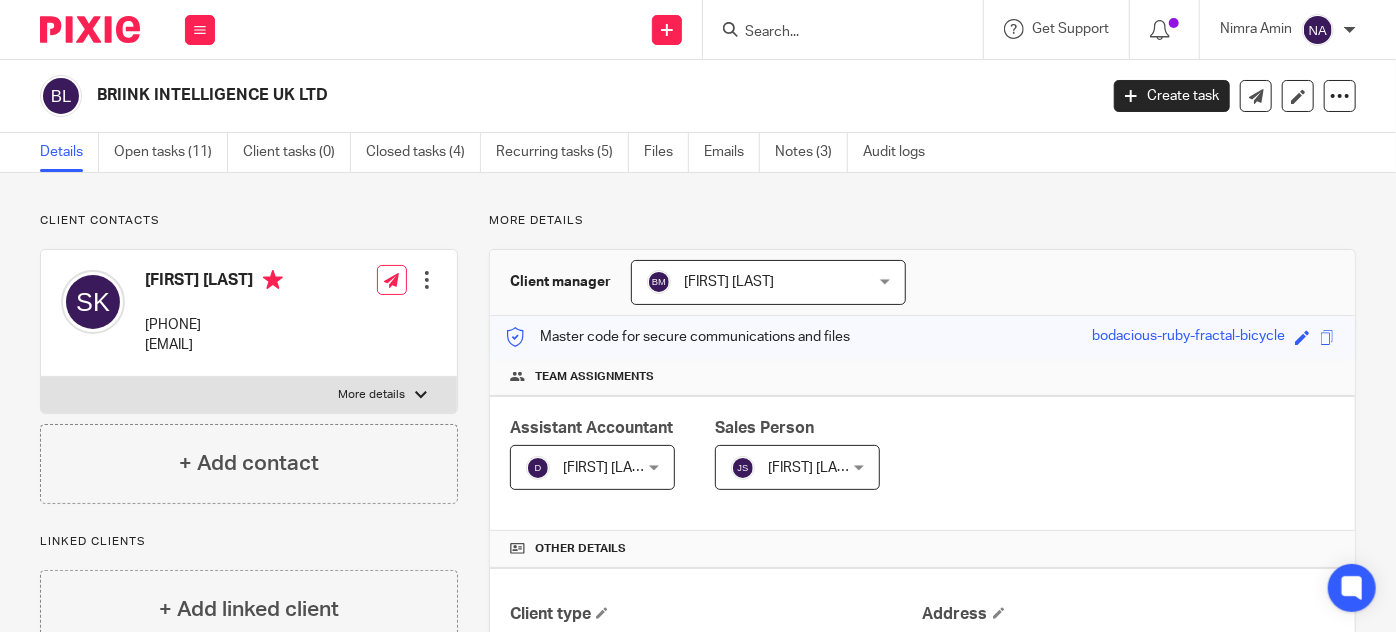 click at bounding box center [833, 33] 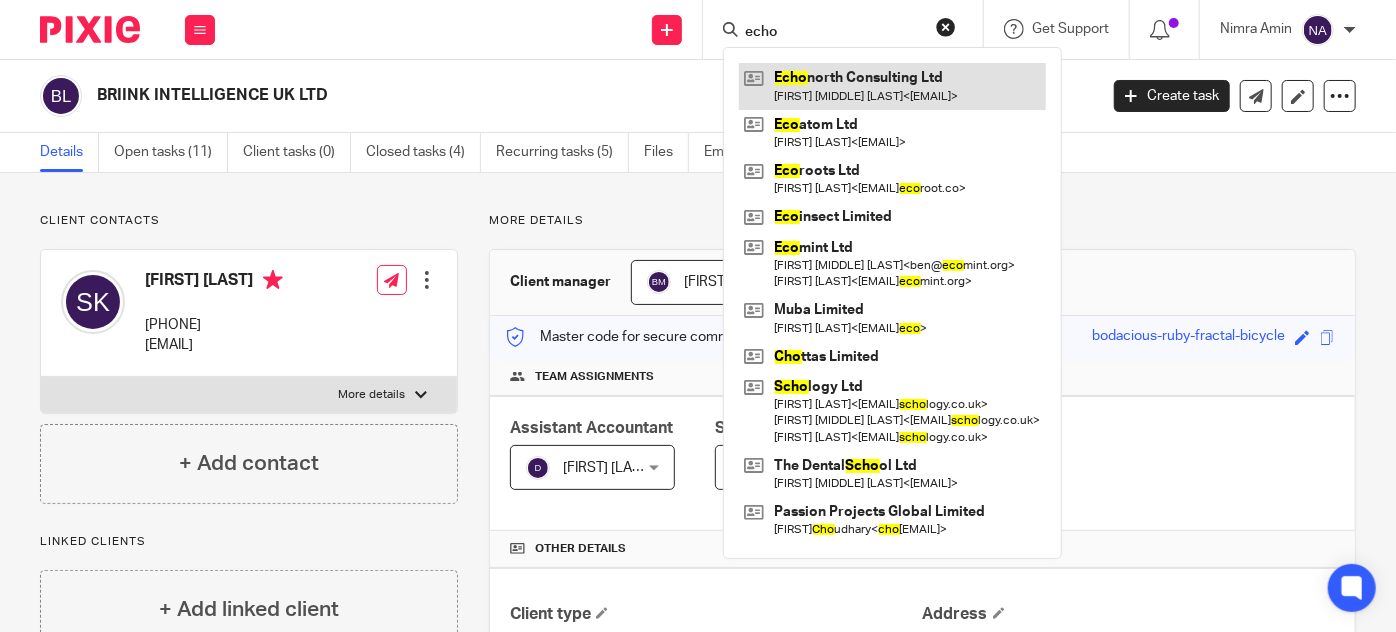 type on "echo" 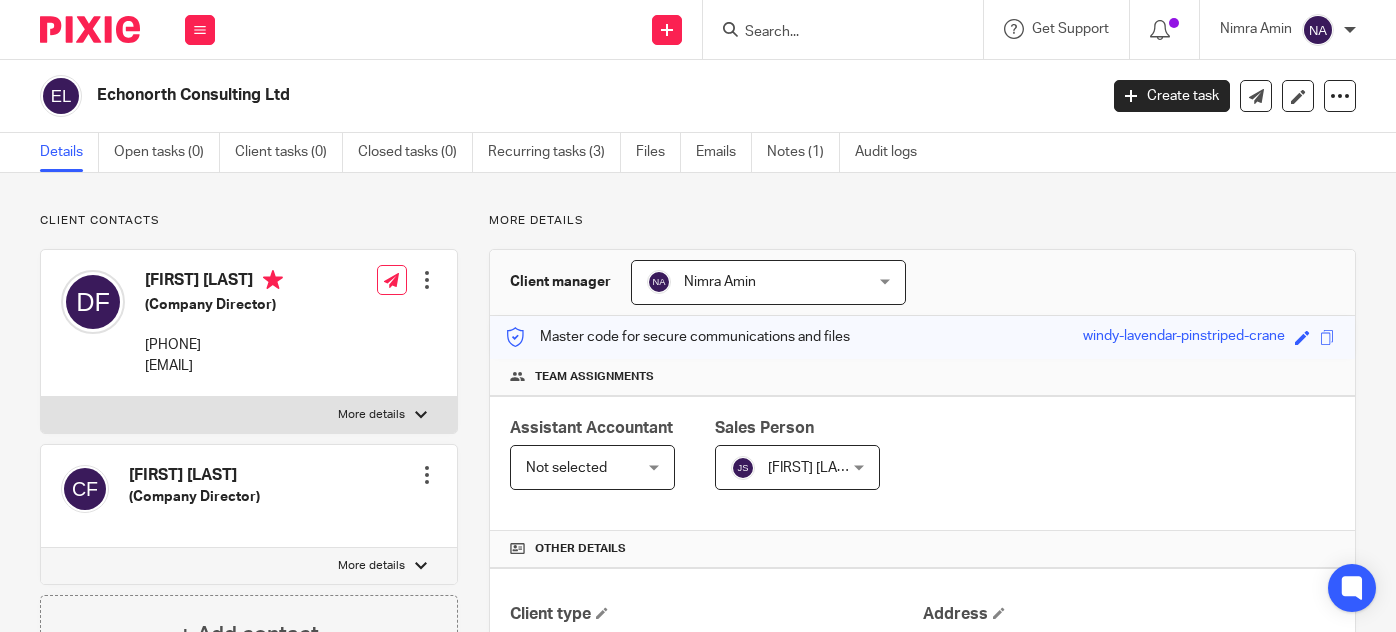 scroll, scrollTop: 0, scrollLeft: 0, axis: both 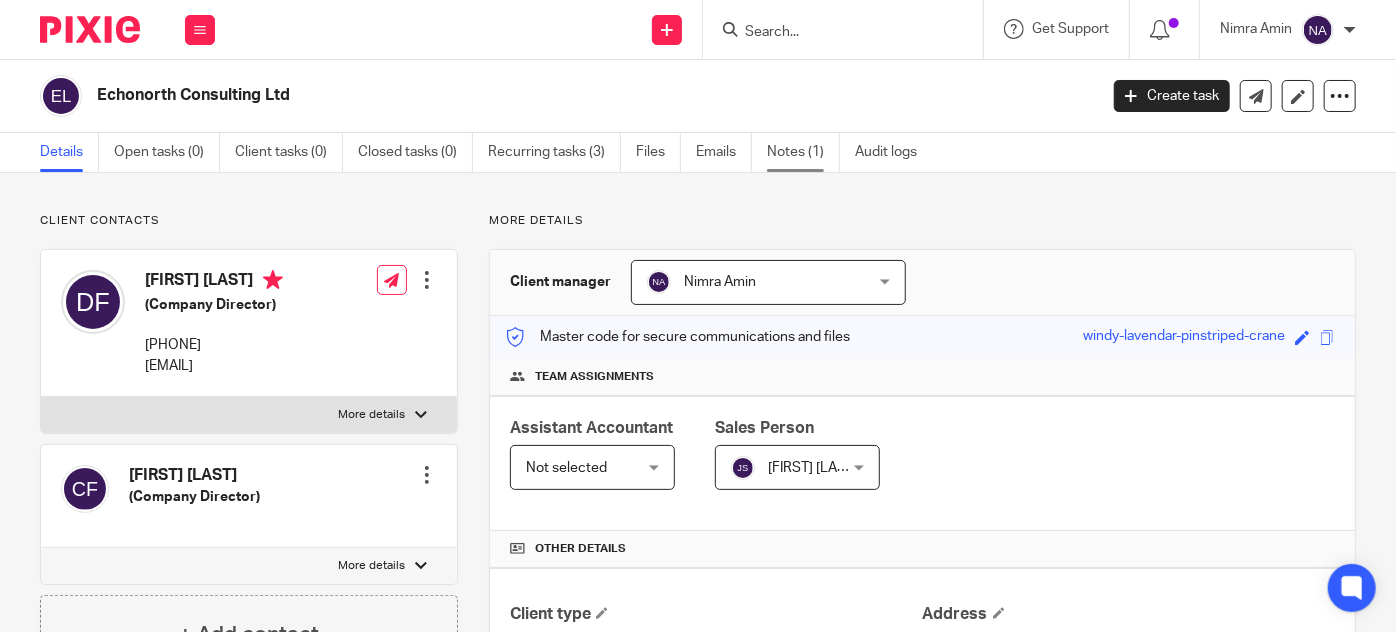 click on "Notes (1)" at bounding box center (803, 152) 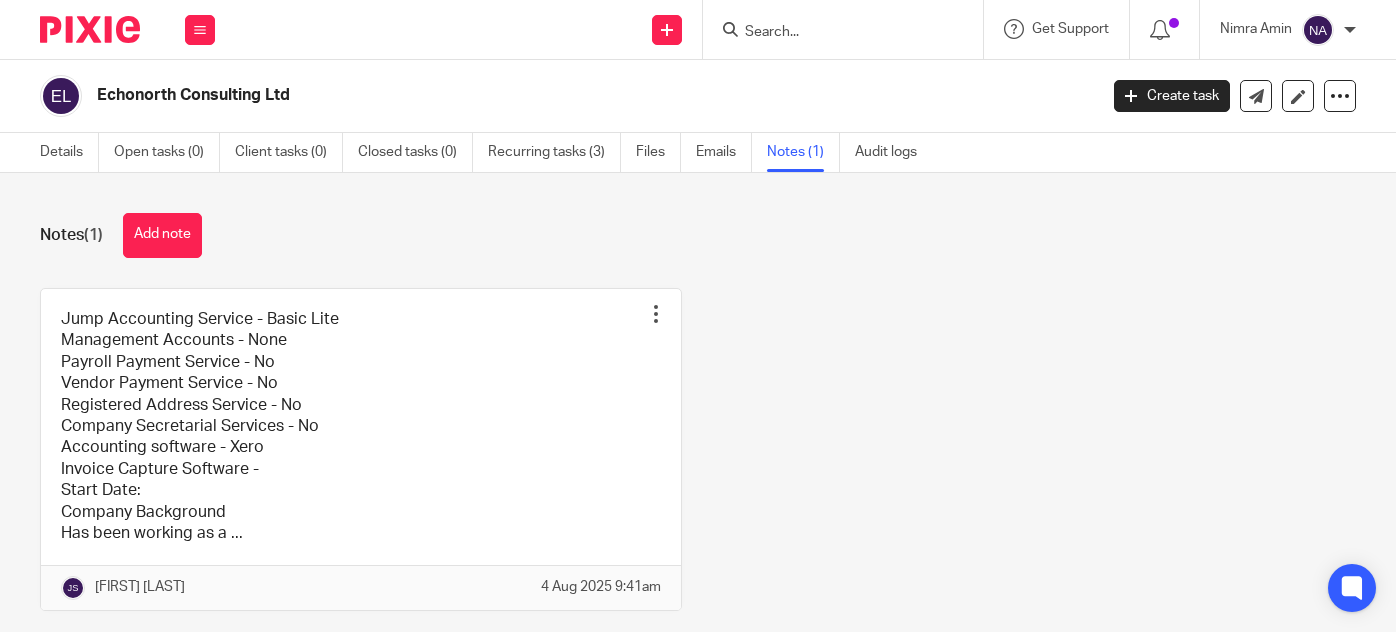 scroll, scrollTop: 0, scrollLeft: 0, axis: both 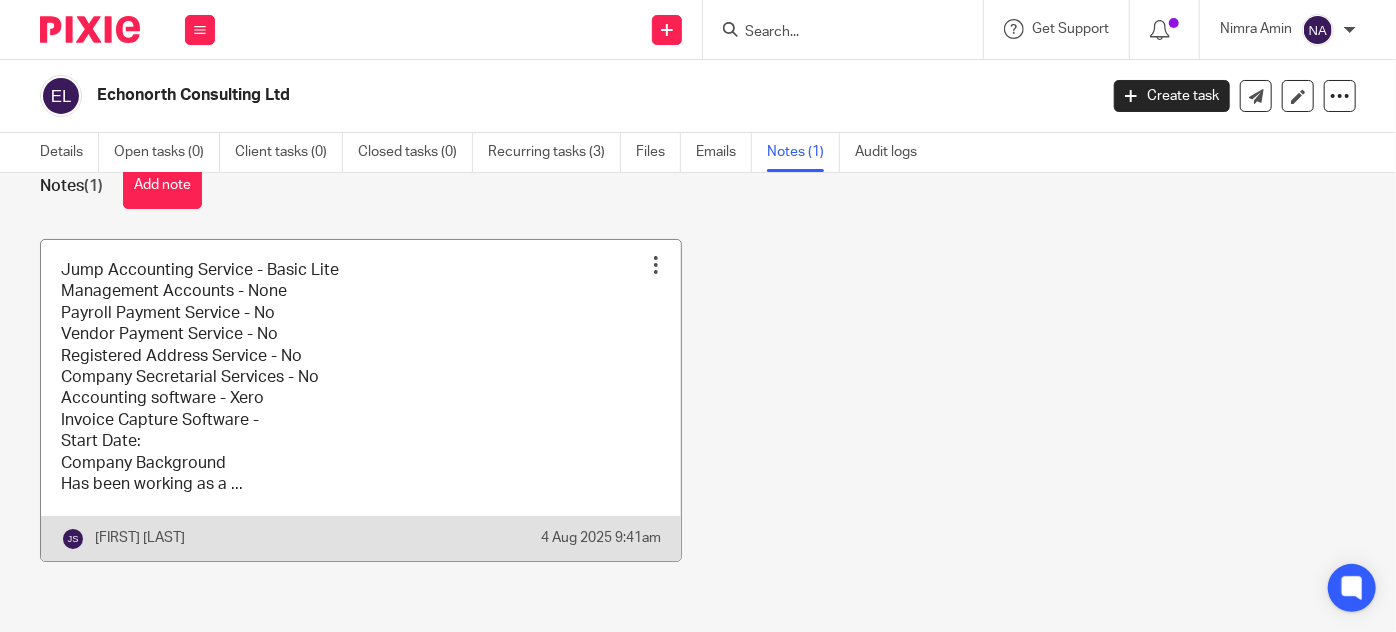 click at bounding box center (361, 400) 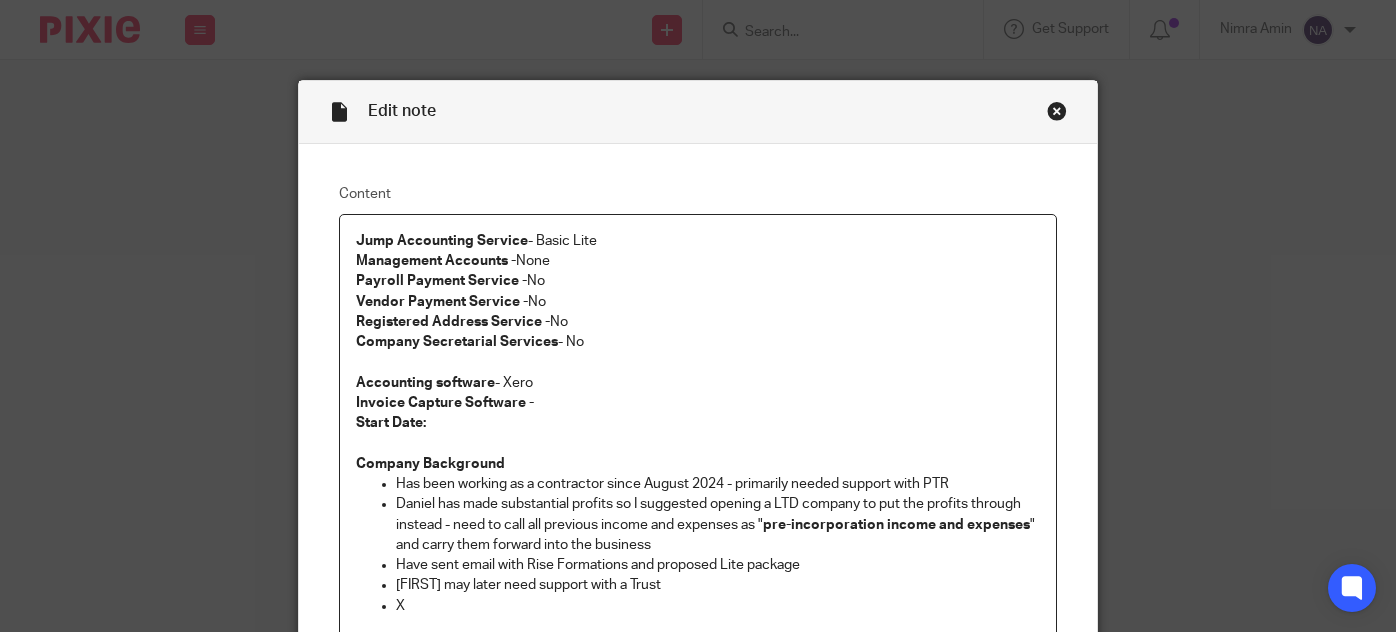 scroll, scrollTop: 0, scrollLeft: 0, axis: both 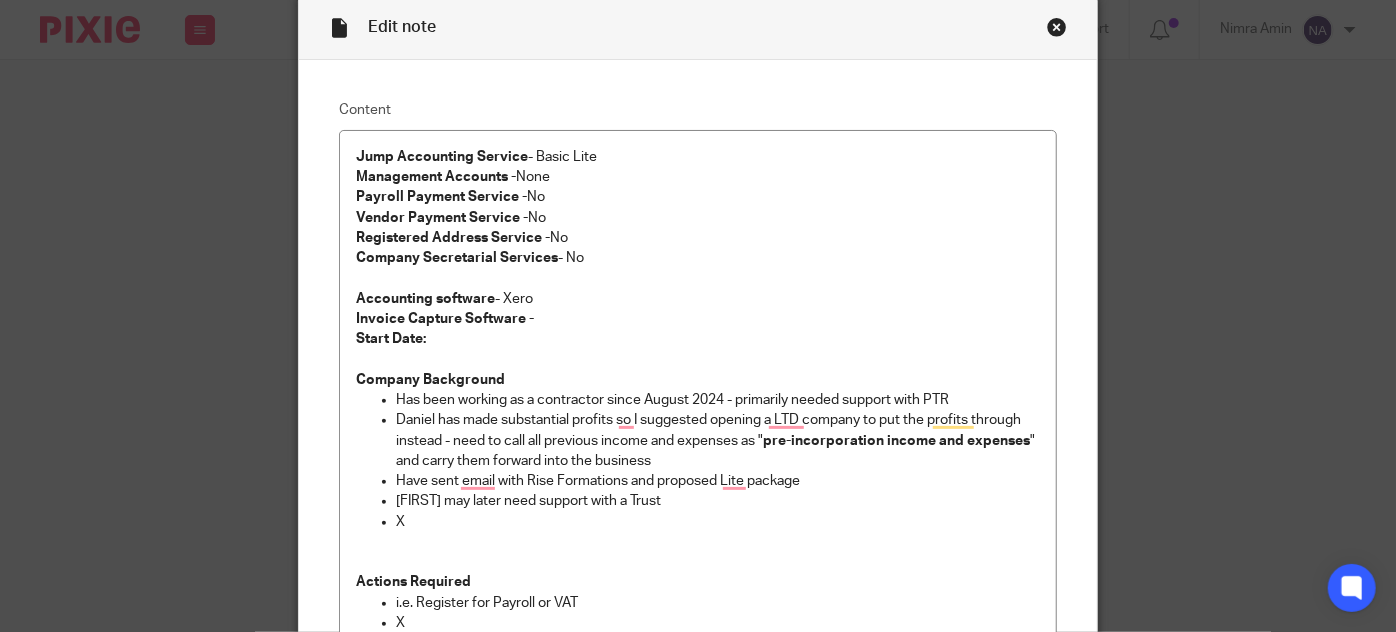 click on "Edit note
Content   Jump Accounting Service  - Basic Lite Management Accounts -  None Payroll Payment Service -  No Vendor Payment Service -  No Registered Address Service -  No Company Secretarial Services  - No Accounting software  - Xero Invoice Capture Software - Start Date: Company Background Has been working as a contractor since August [YEAR] - primarily needed support with PTR [NAME] has made substantial profits so I suggested opening a LTD company to put the profits through instead - need to call all previous income and expenses as " pre-incorporation income and expenses " and carry them forward into the business Have sent email with Rise Formations and proposed Lite package [NAME] may later need support with a Trust X Actions Required i.e. Register for Payroll or VAT X X Year End & Companies House Link June https://find-and-update.company-information.service.gov.uk/company/16491806 Outstanding Year End Accounts -  No No  No" at bounding box center (698, 316) 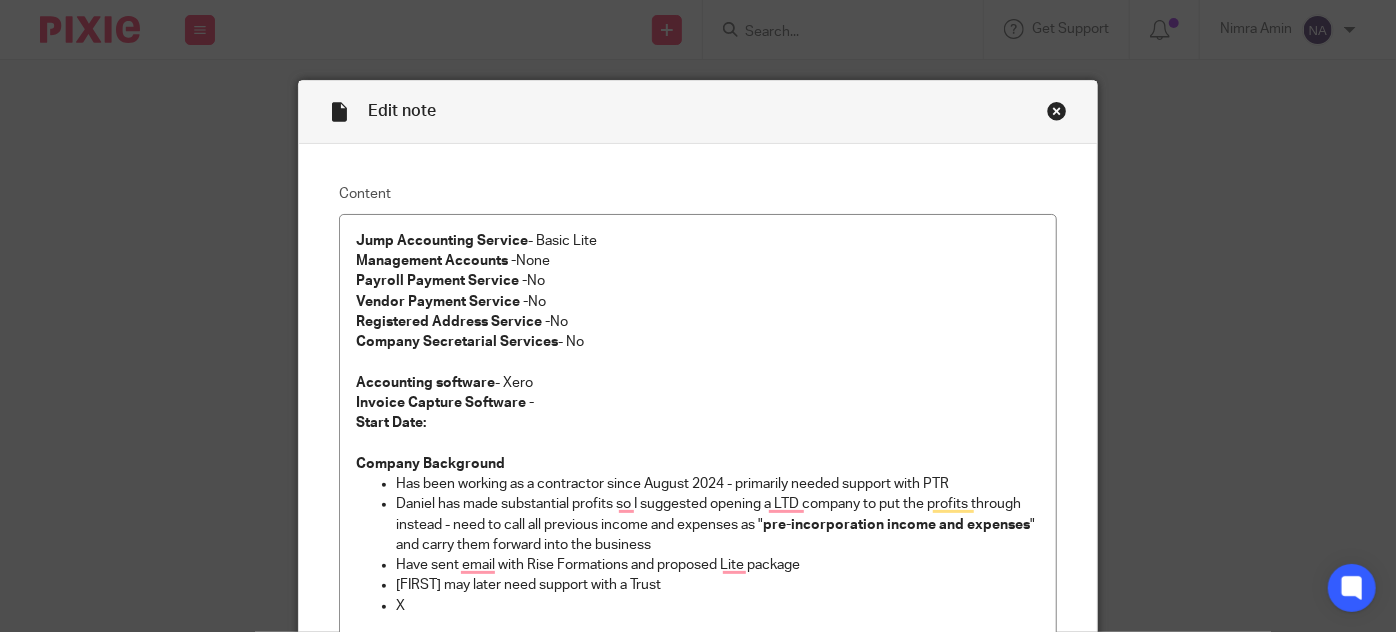 click at bounding box center [1057, 111] 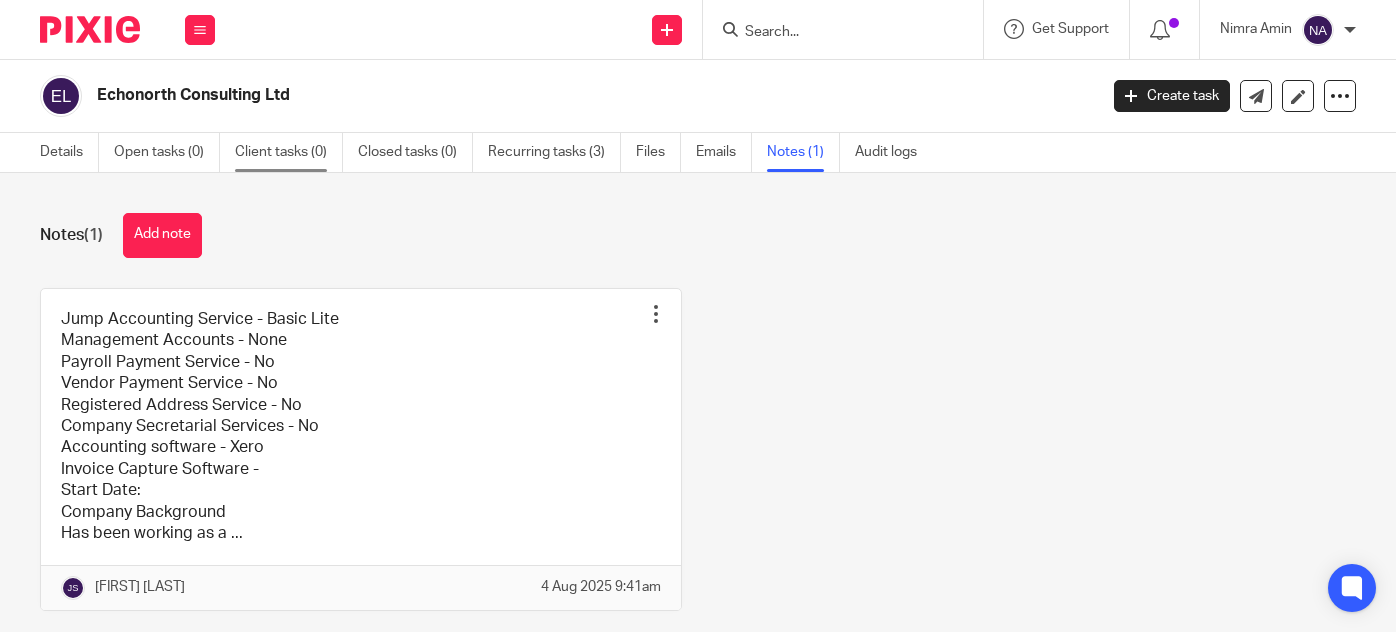 scroll, scrollTop: 0, scrollLeft: 0, axis: both 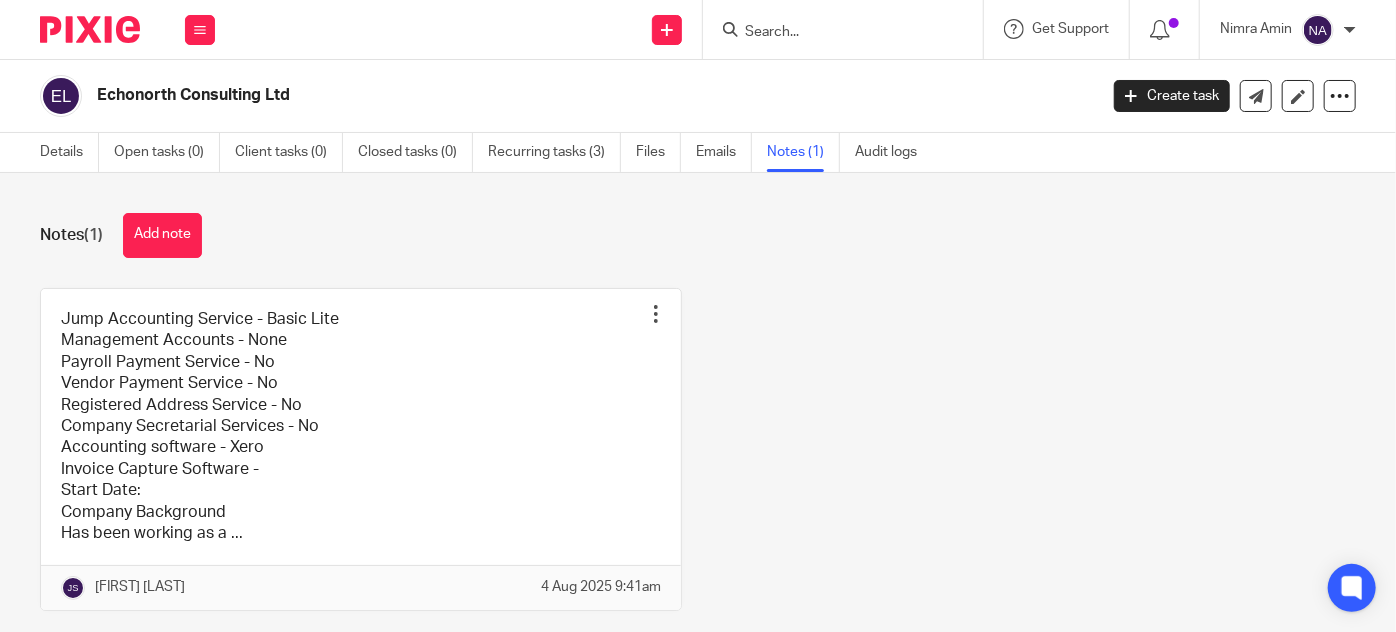 click at bounding box center (833, 33) 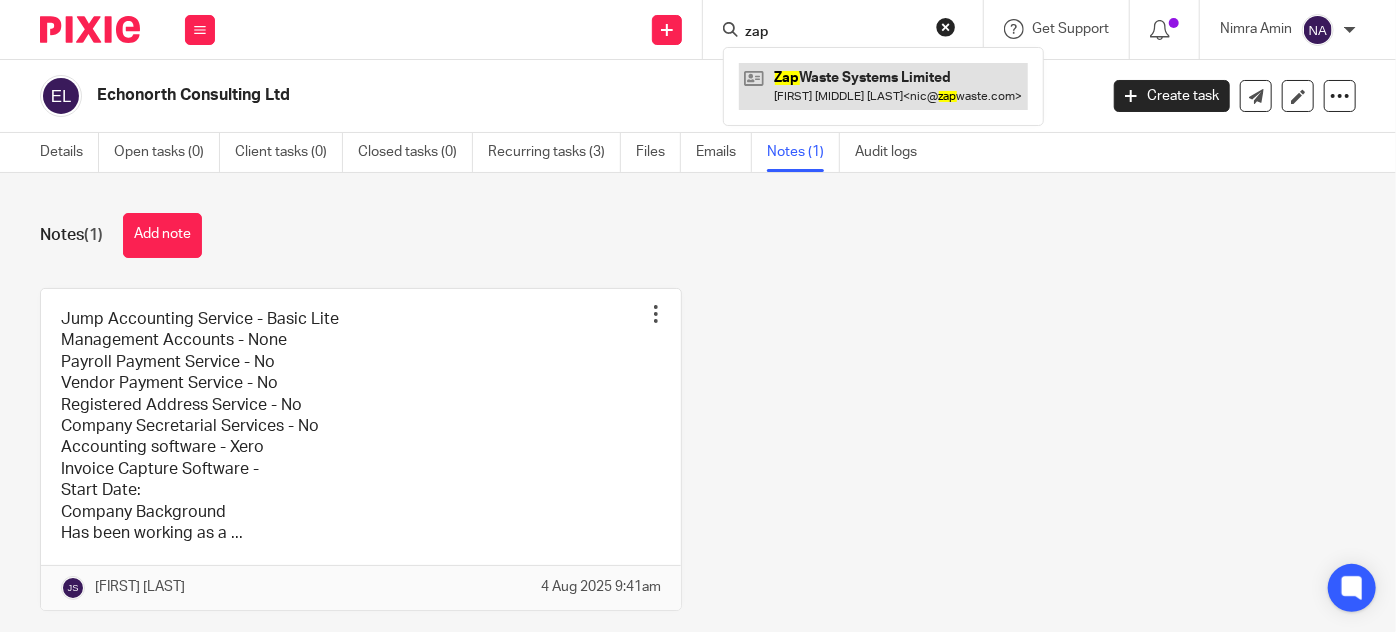 type on "zap" 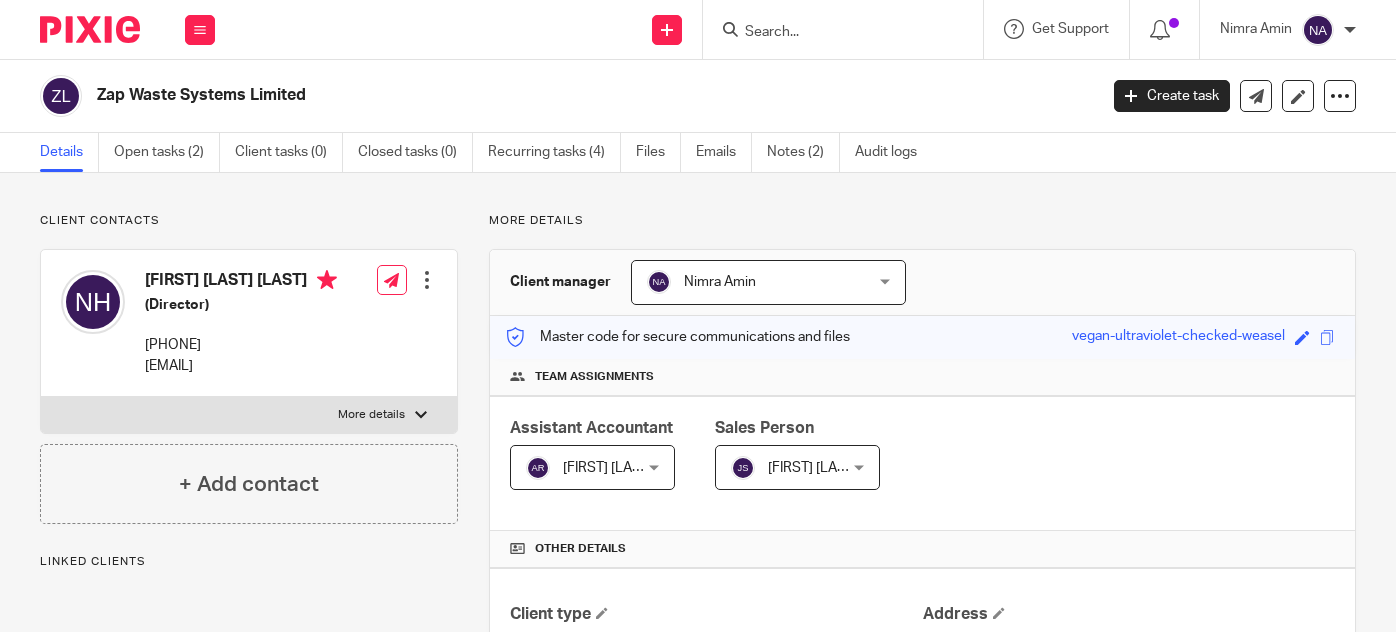 scroll, scrollTop: 0, scrollLeft: 0, axis: both 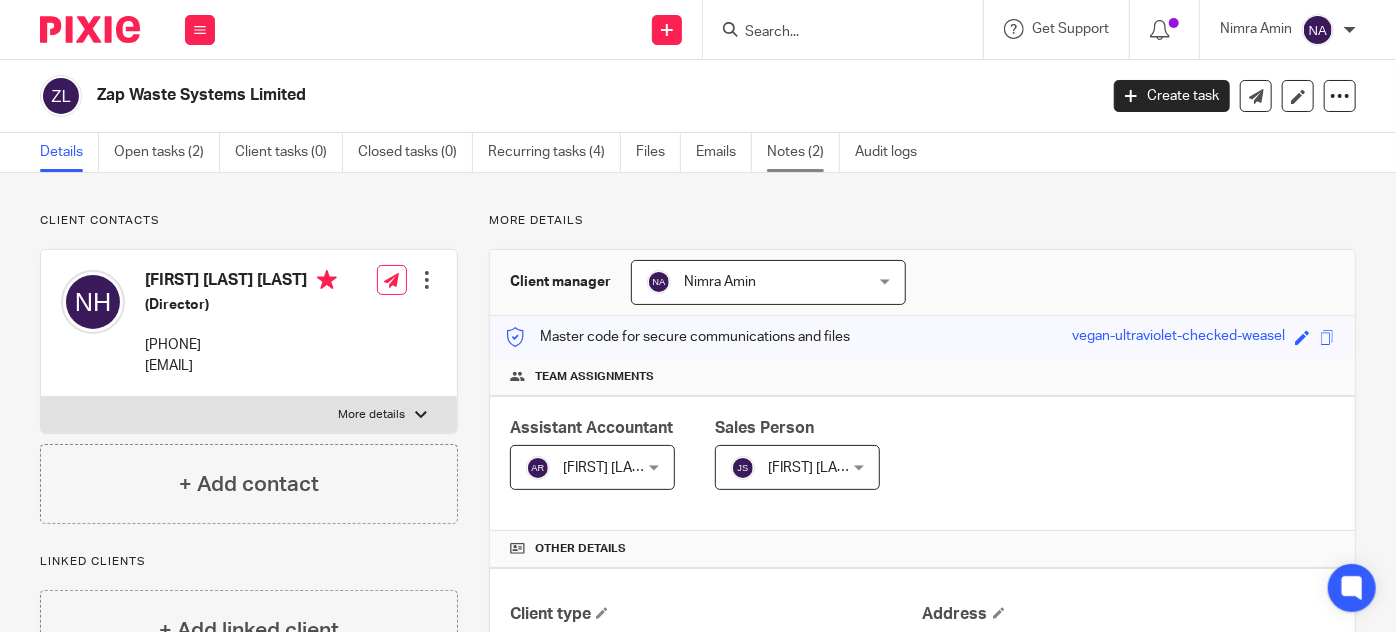 click on "Notes (2)" at bounding box center [803, 152] 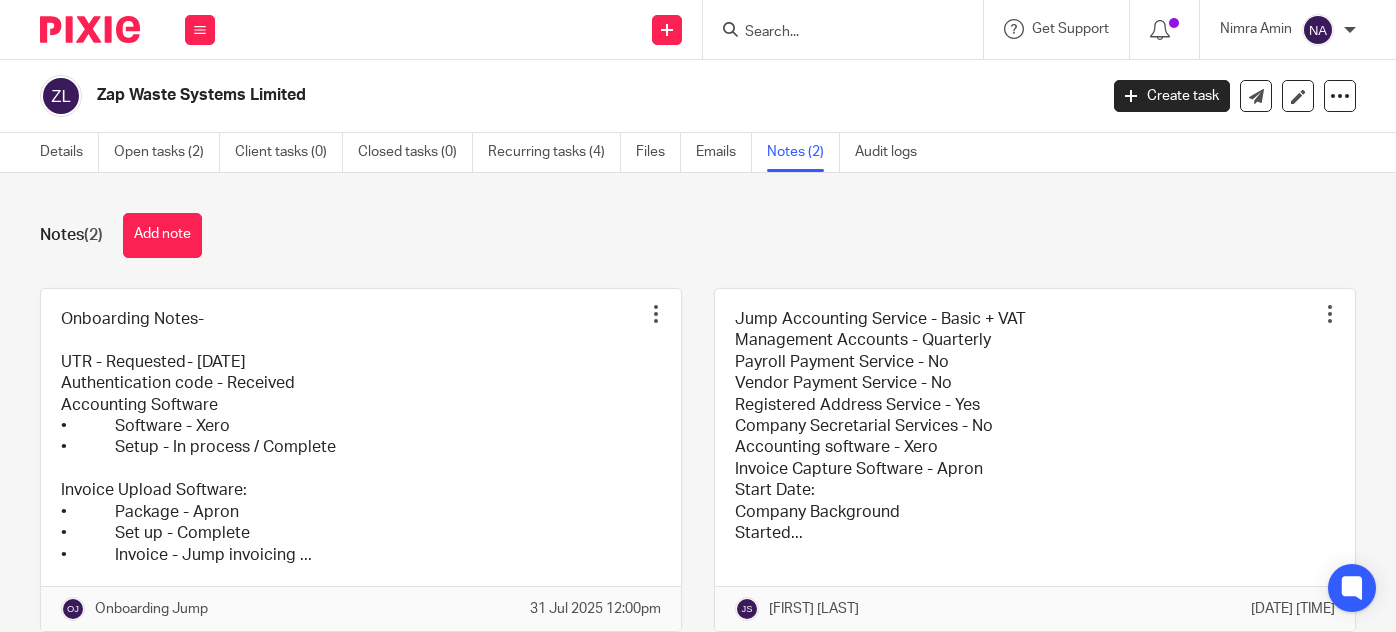 scroll, scrollTop: 0, scrollLeft: 0, axis: both 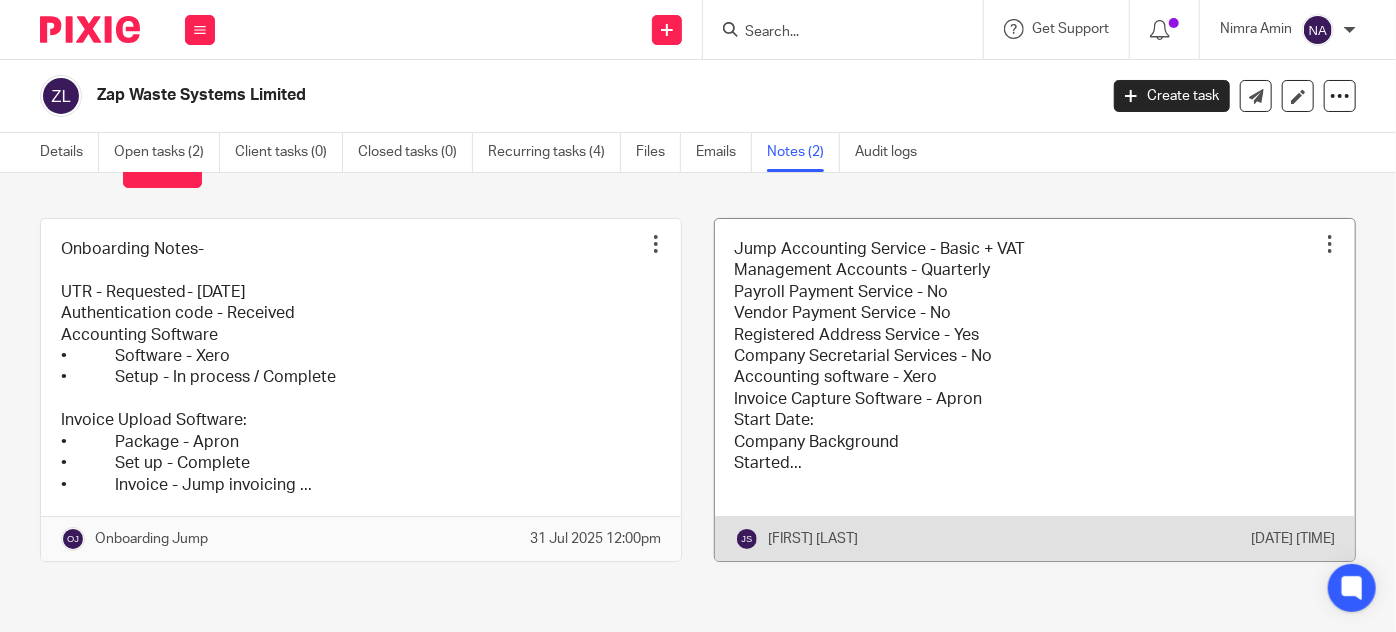 click at bounding box center (1035, 390) 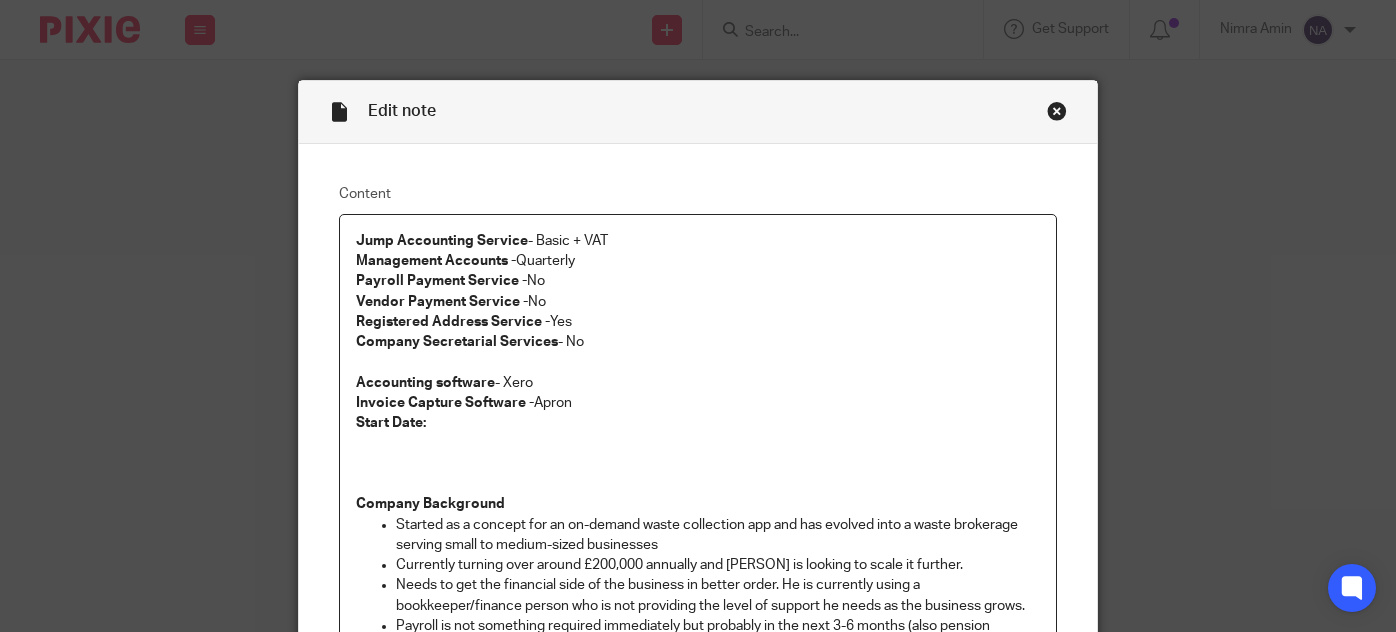 scroll, scrollTop: 0, scrollLeft: 0, axis: both 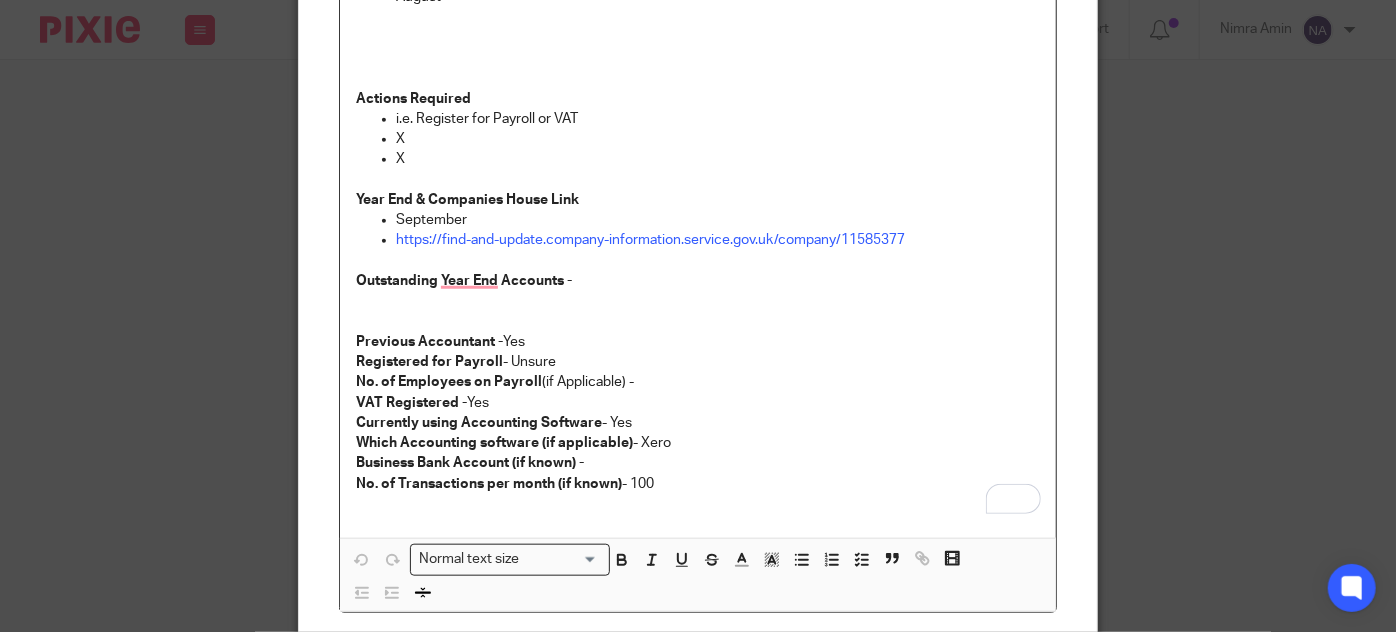 click on "Edit note
Content   Jump Accounting Service  - Basic + VAT Management Accounts -  Quarterly Payroll Payment Service -  No Vendor Payment Service -  No Registered Address Service -  Yes Company Secretarial Services  - No Accounting software  - Xero Invoice Capture Software -  Apron Start Date: Company Background Started as a concept for an on-demand waste collection app and has evolved into a waste brokerage serving small to medium-sized businesses Currently turning over around £200,000 annually and [PERSON] is looking to scale it further. Needs to get the financial side of the business in better order. He is currently using a bookkeeper/finance person who is not providing the level of support he needs as the business grows. Payroll is not something required immediately but probably in the next 3-6 months (also pension support) May require management Accounts in the future as well Would need our Registered Address Actions Required X X" at bounding box center (698, 316) 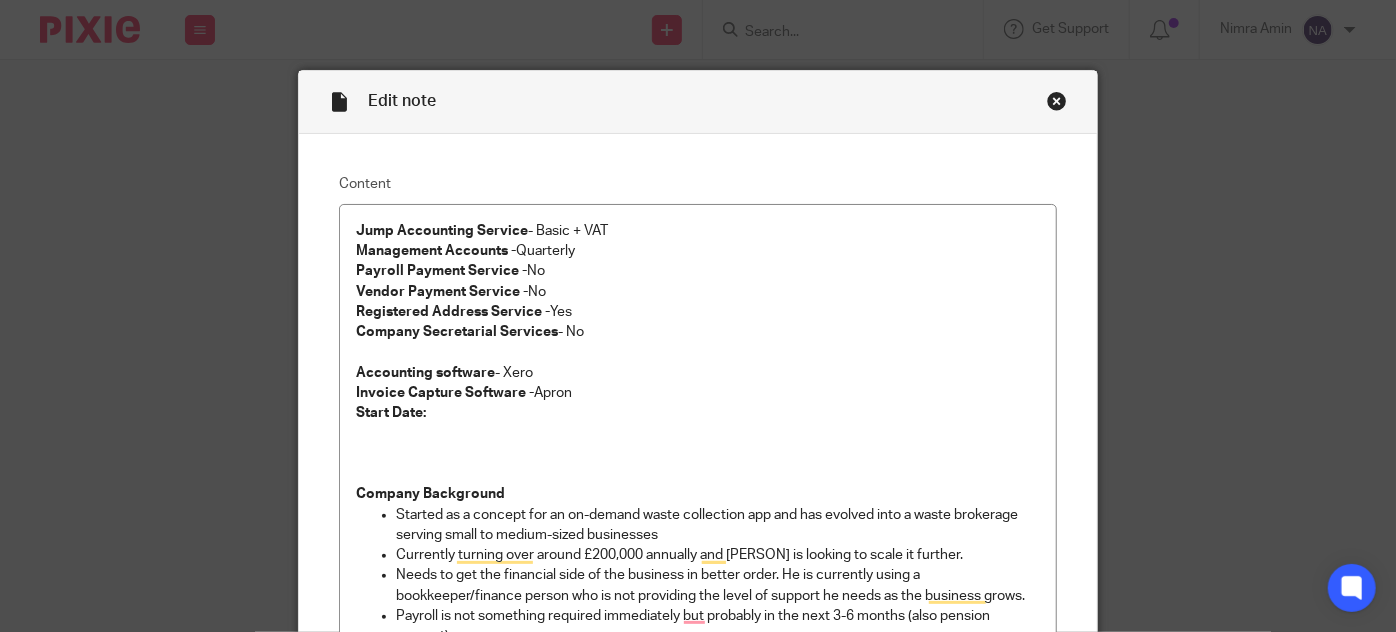 scroll, scrollTop: 0, scrollLeft: 0, axis: both 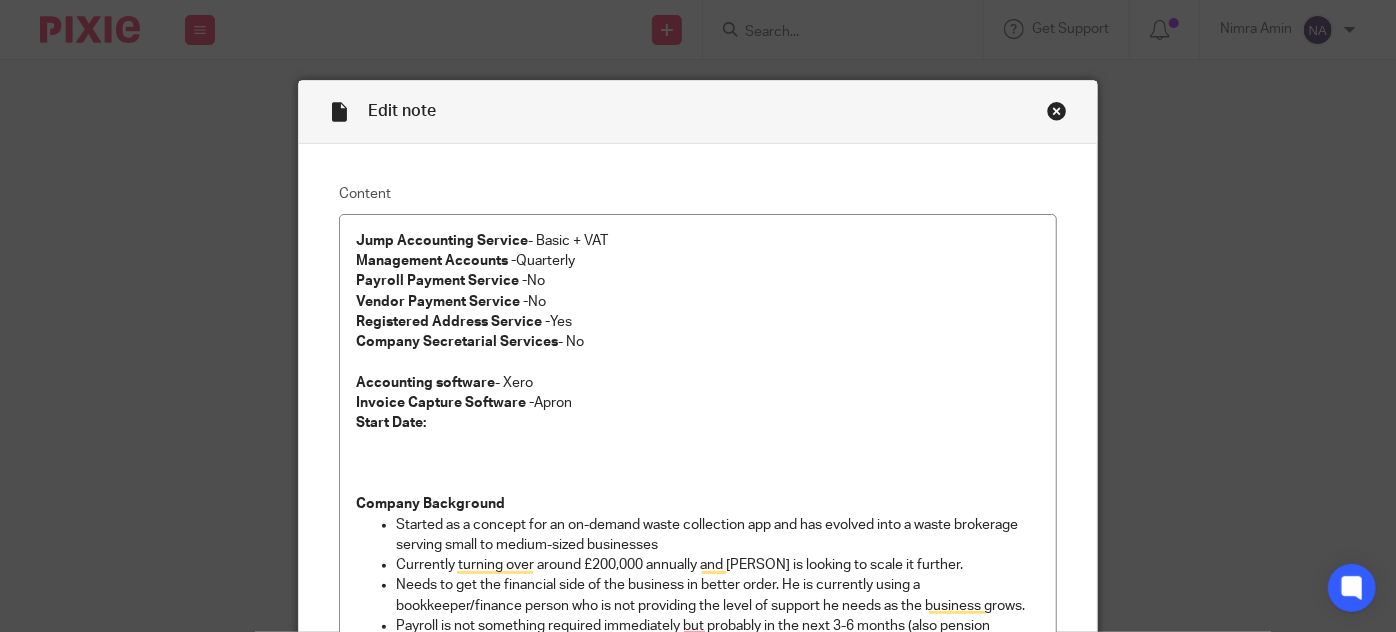 click on "Edit note" at bounding box center [698, 112] 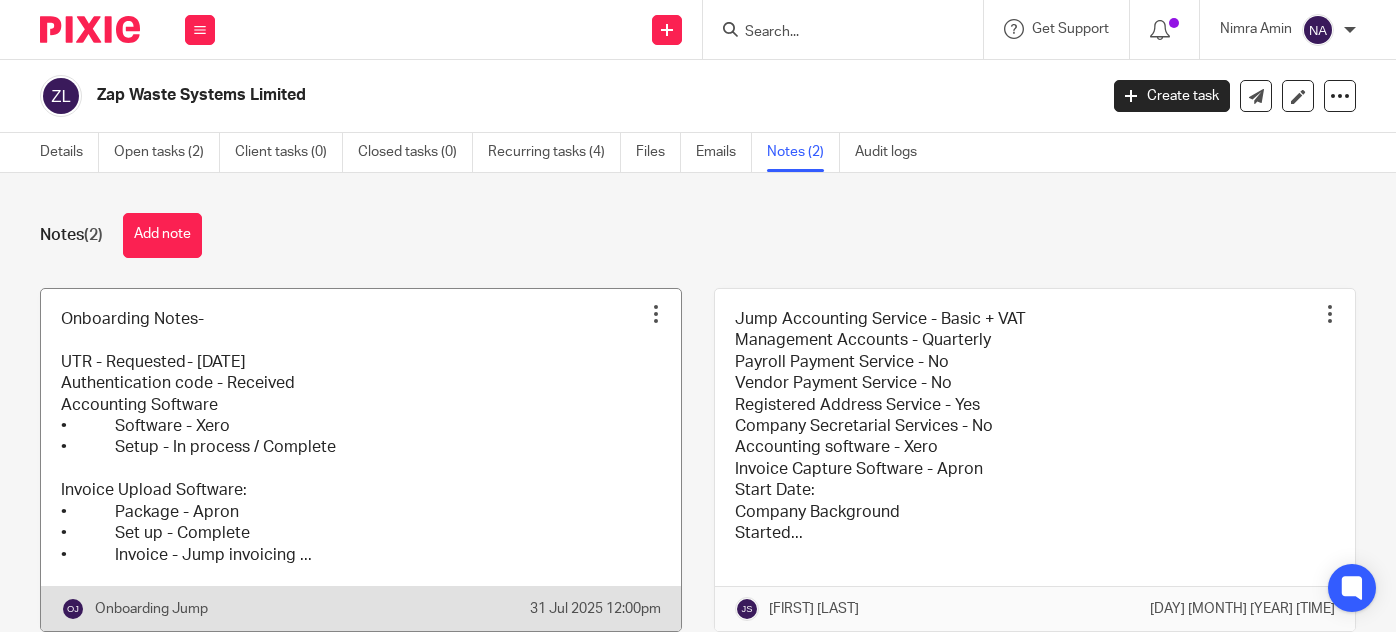 scroll, scrollTop: 0, scrollLeft: 0, axis: both 